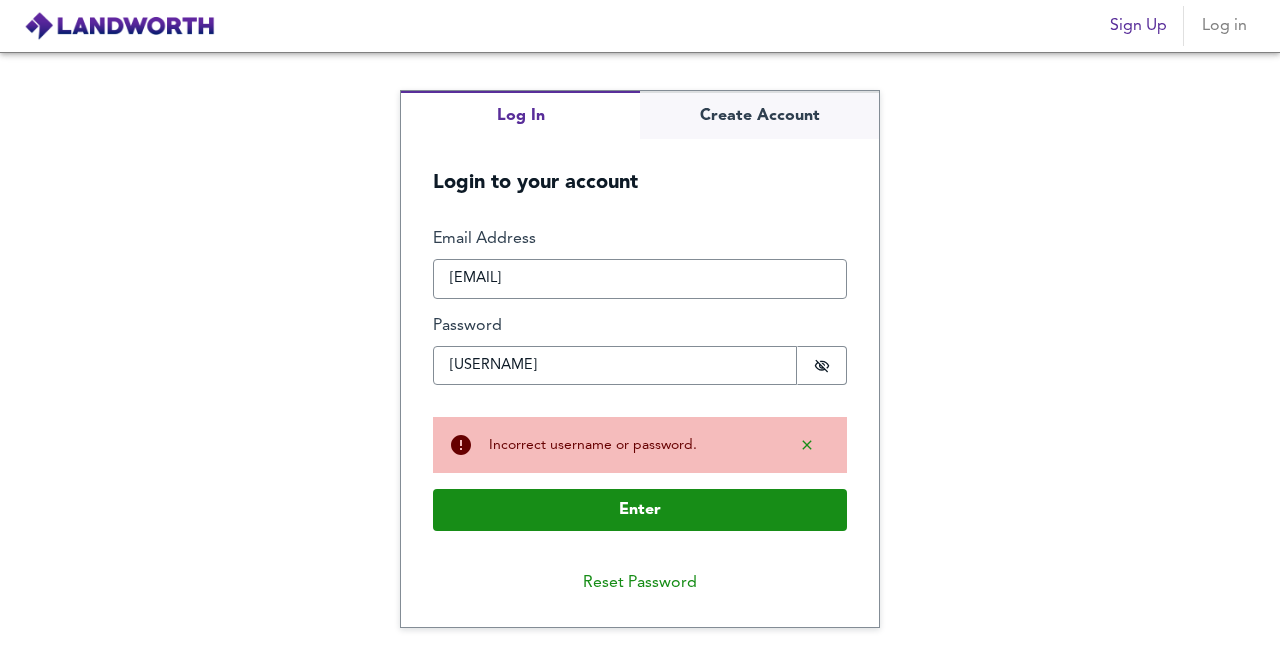 scroll, scrollTop: 0, scrollLeft: 0, axis: both 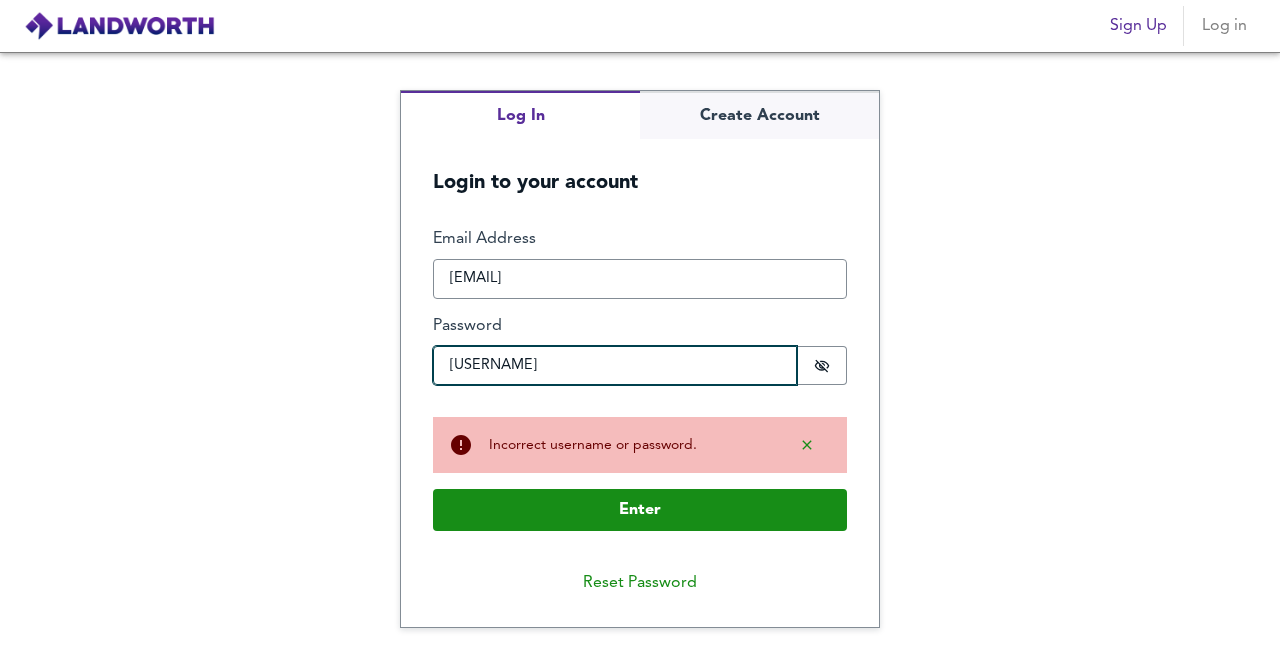 click on "[USERNAME]" at bounding box center (615, 366) 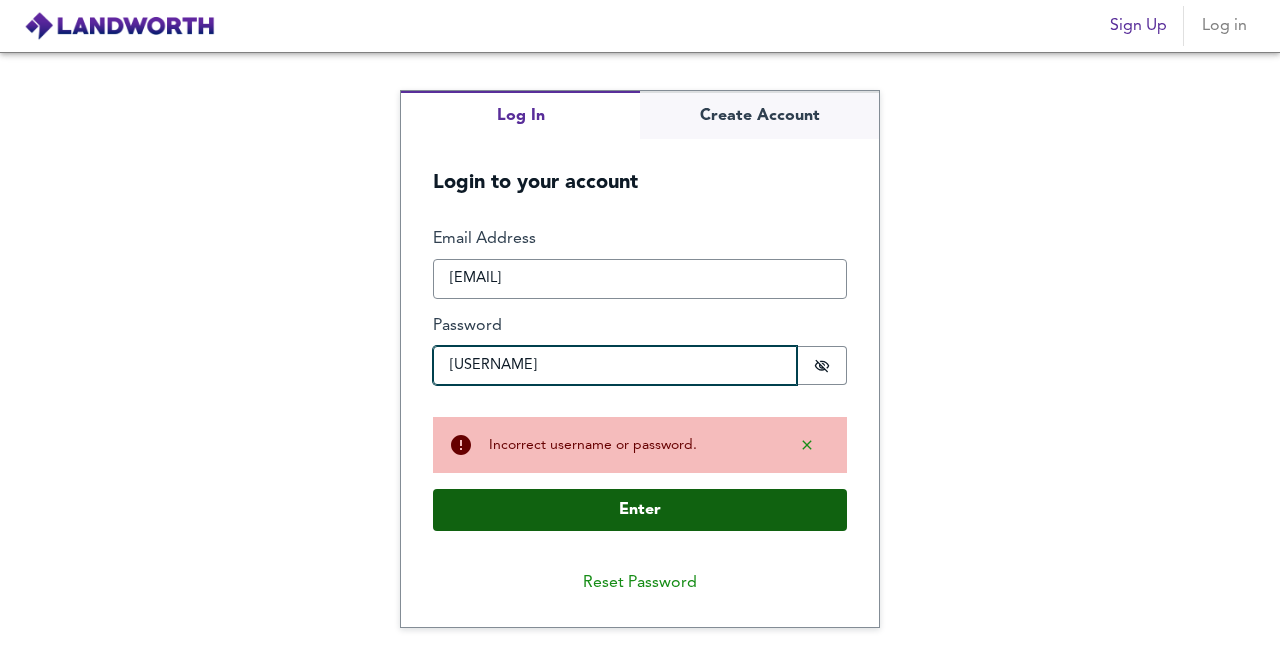 type on "[USERNAME]" 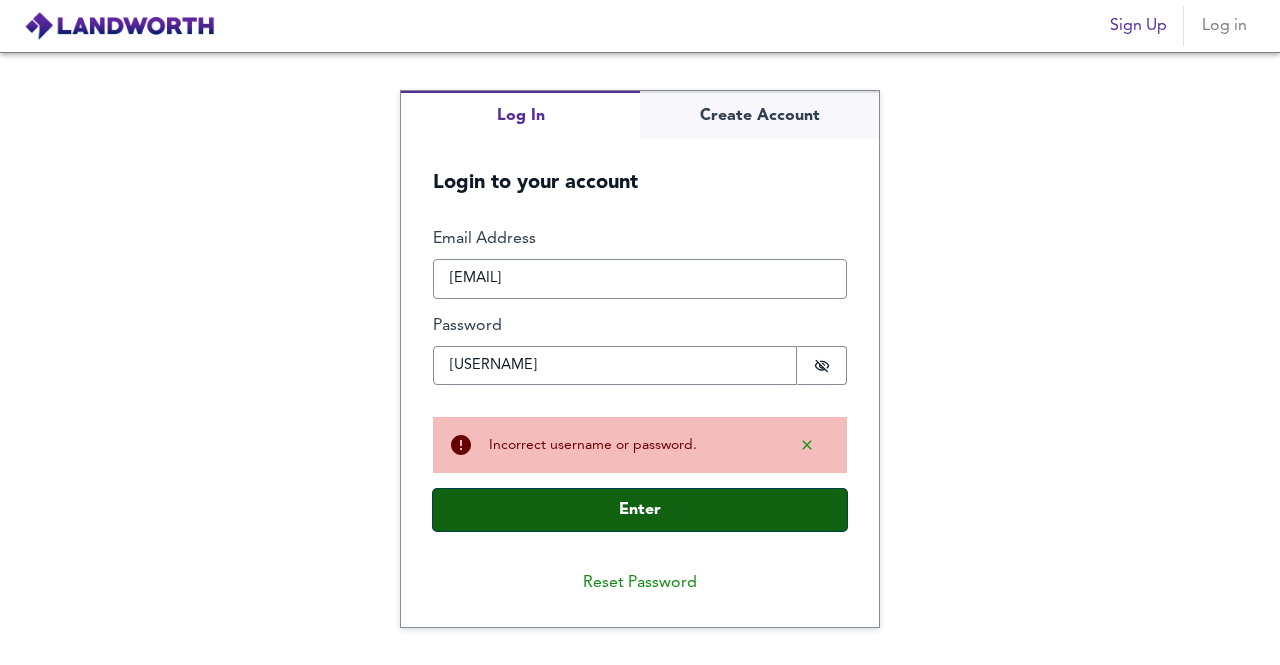 click on "Enter" at bounding box center (640, 510) 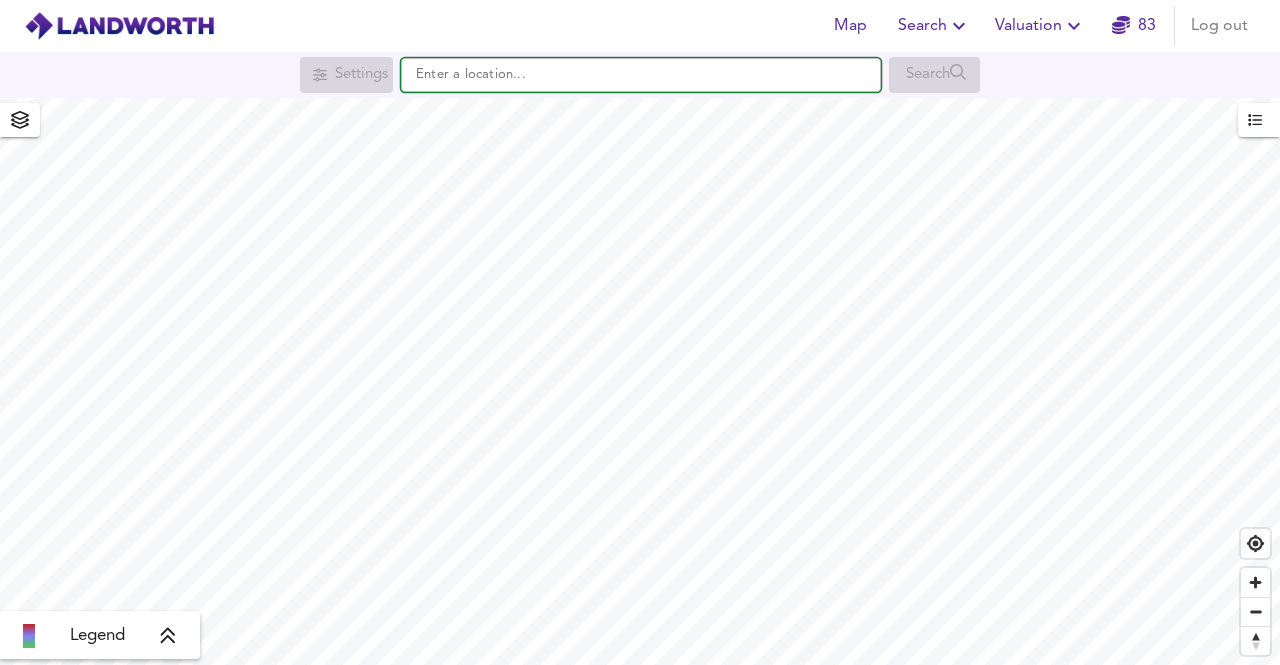 click at bounding box center [641, 75] 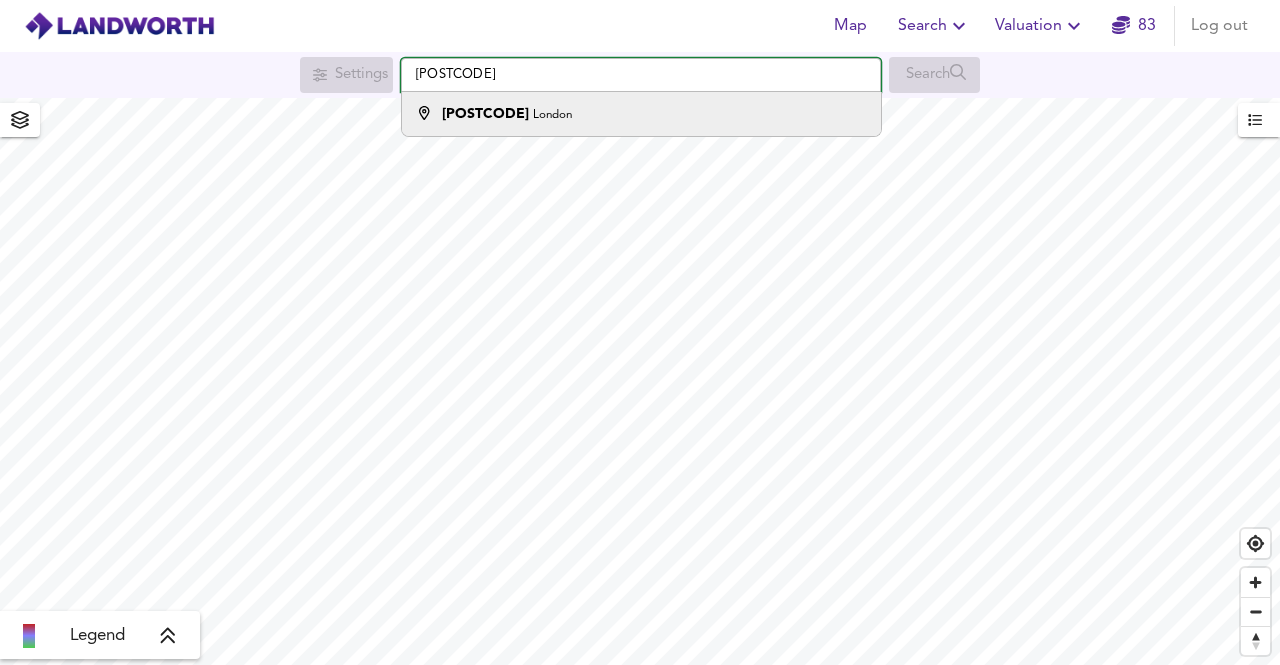 type on "[POSTCODE]" 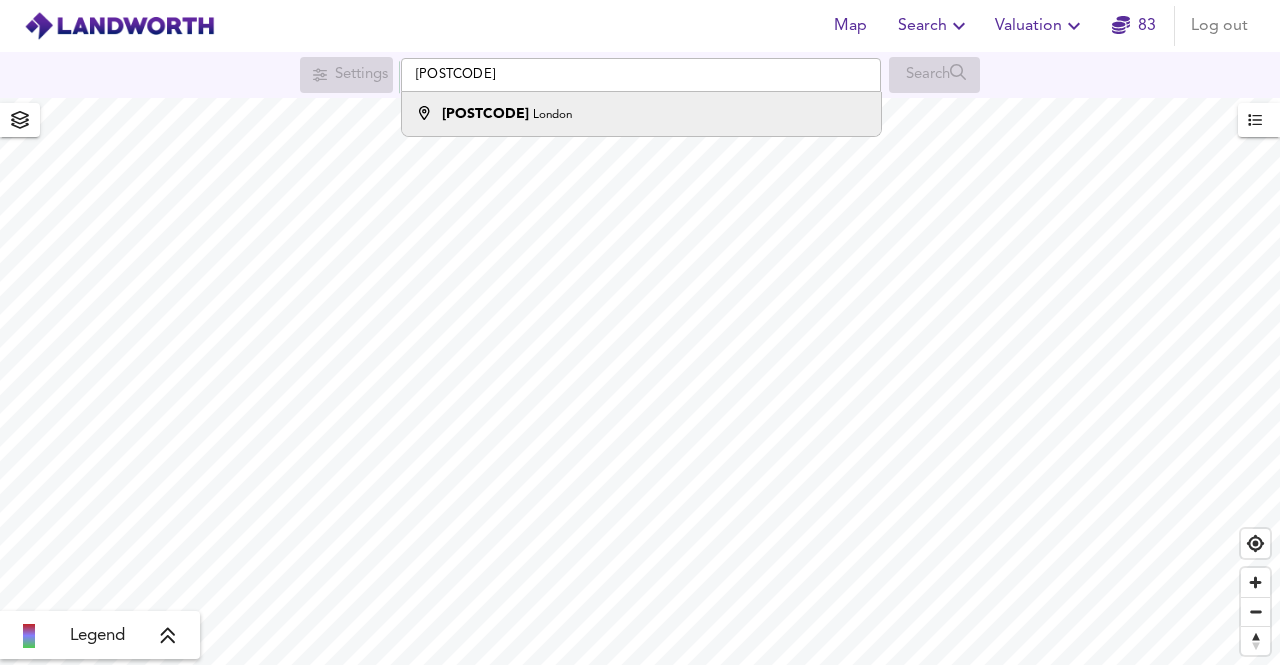 click on "[POSTCODE] [CITY]" at bounding box center (641, 114) 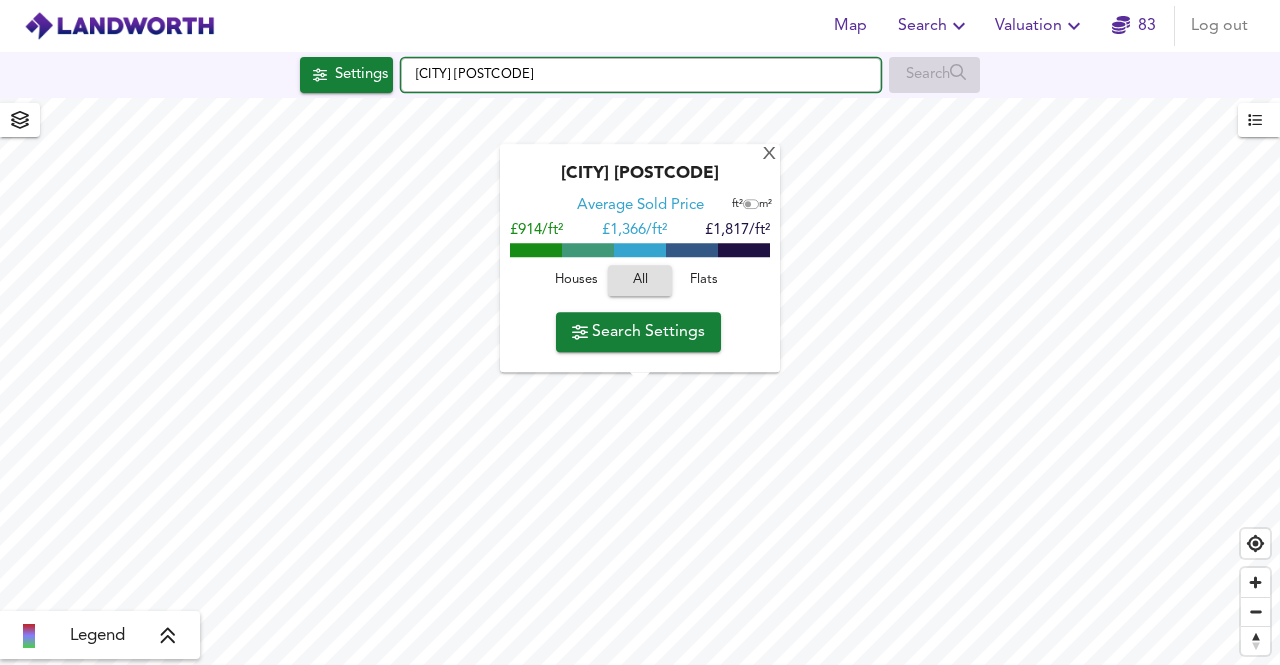 click on "[CITY] [POSTCODE]" at bounding box center (641, 75) 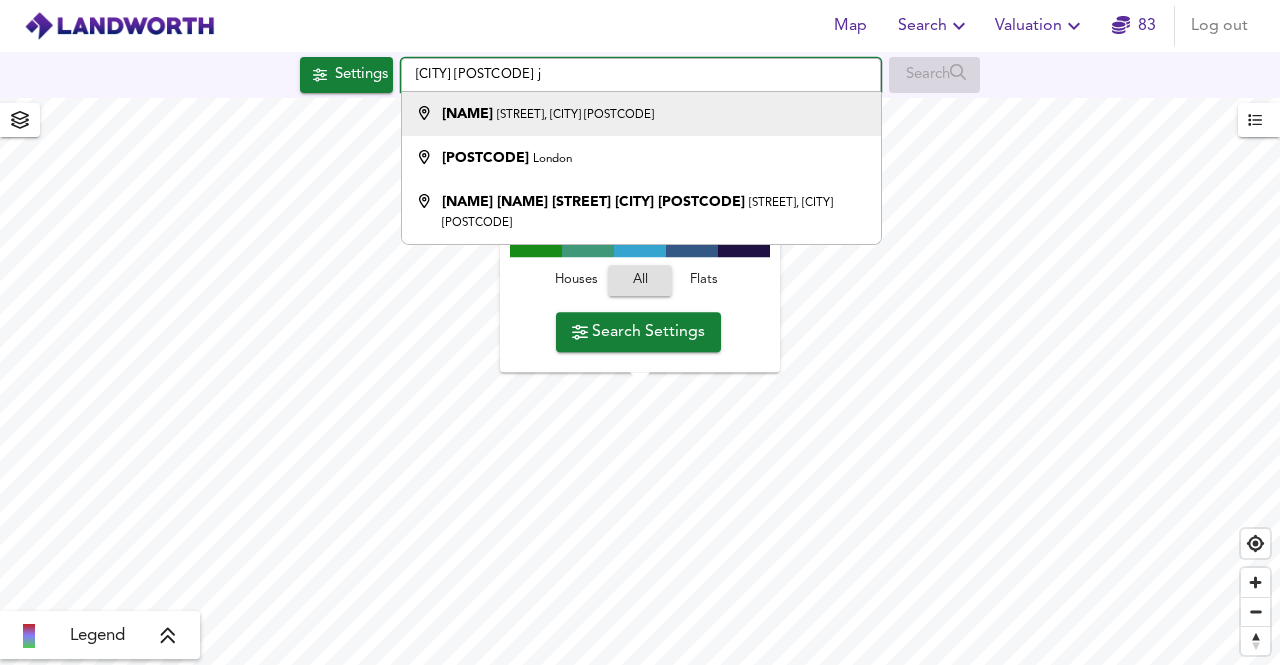 type on "[CITY] [POSTCODE] j" 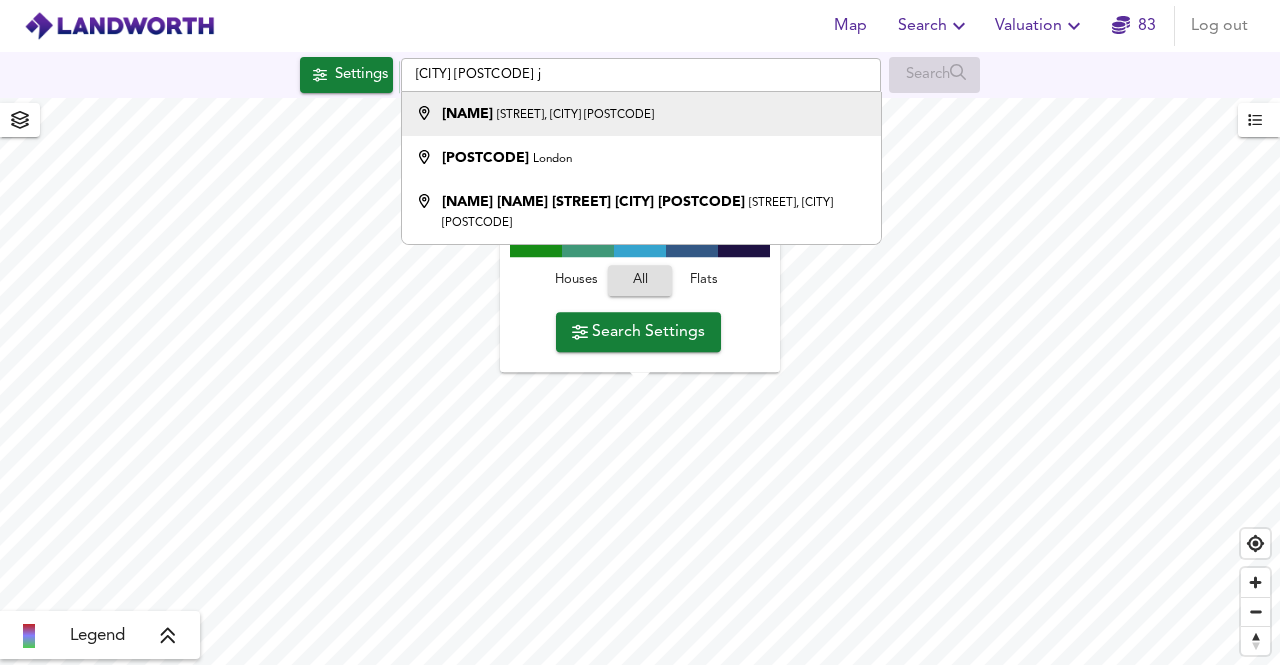 click on "[NAME]" at bounding box center (467, 114) 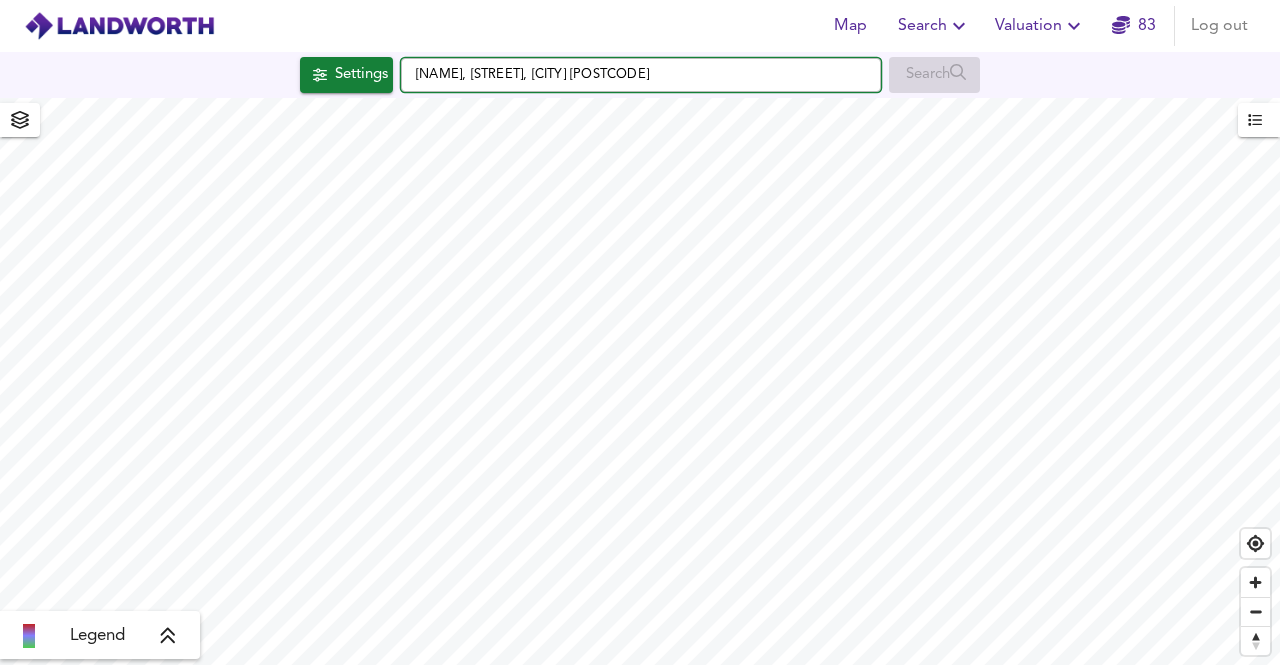 click on "[NAME], [STREET], [CITY] [POSTCODE]" at bounding box center (641, 75) 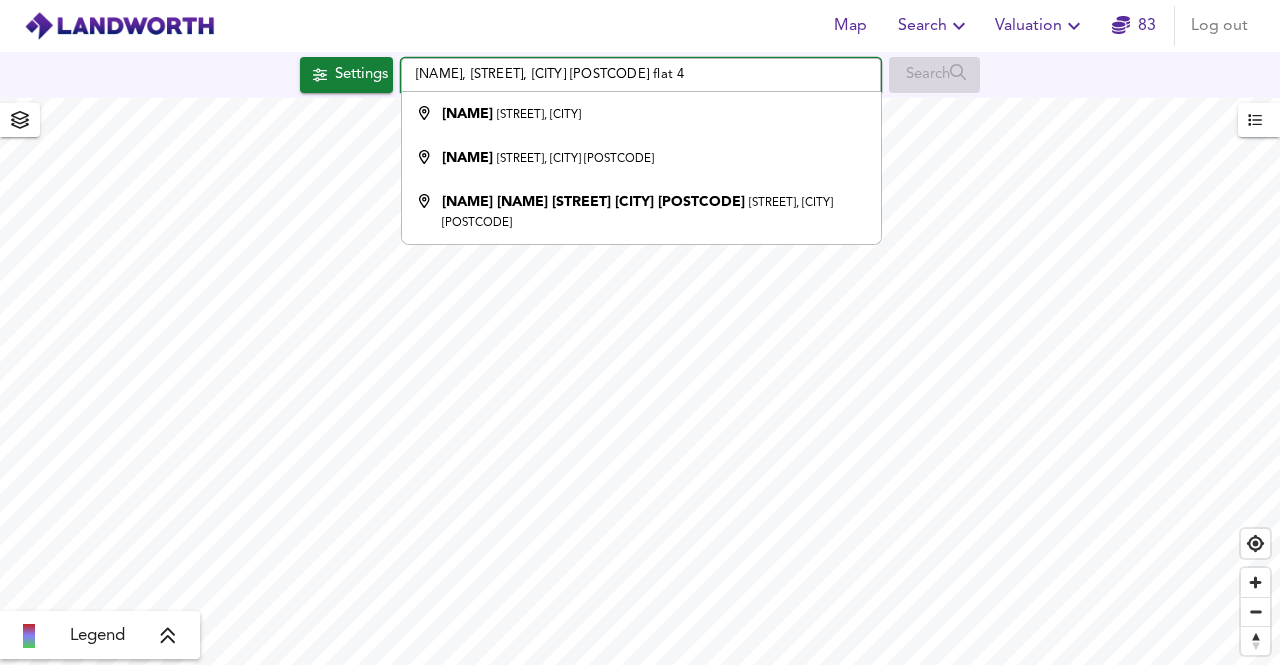 click on "[NAME], [STREET], [CITY] [POSTCODE] flat 4" at bounding box center (641, 75) 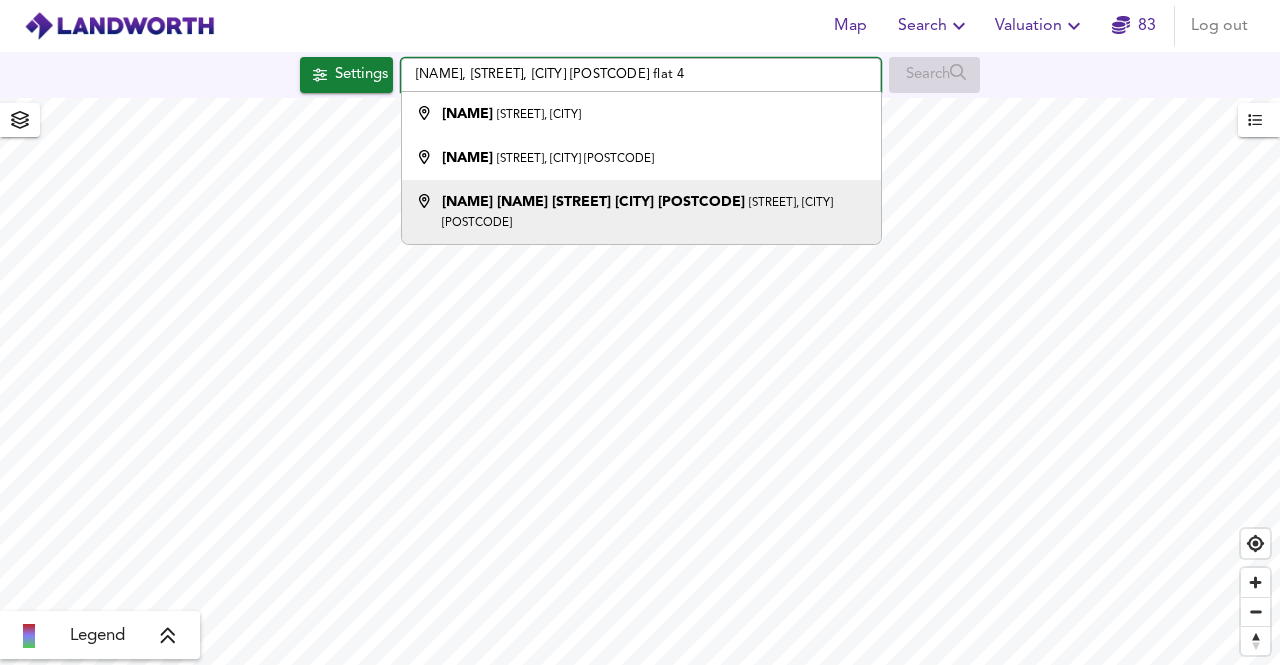 type on "[NAME], [STREET], [CITY] [POSTCODE] flat 4" 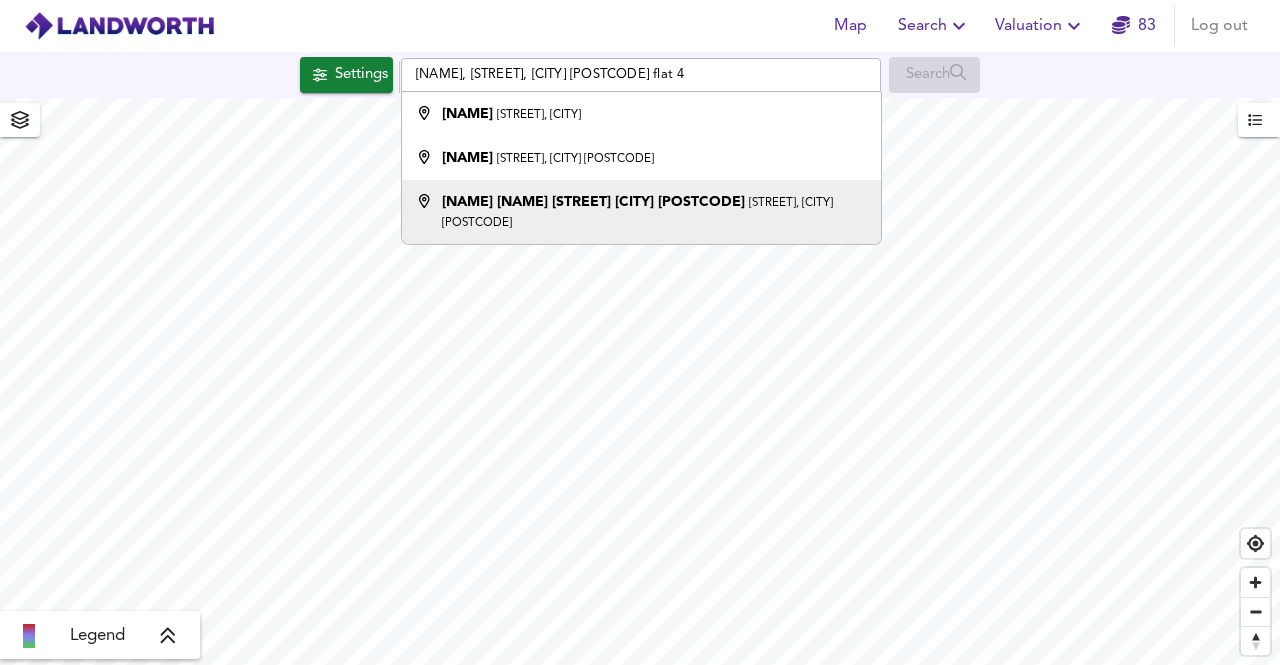 click on "[NAME] [NAME] [STREET] [CITY] [POSTCODE]" at bounding box center (593, 202) 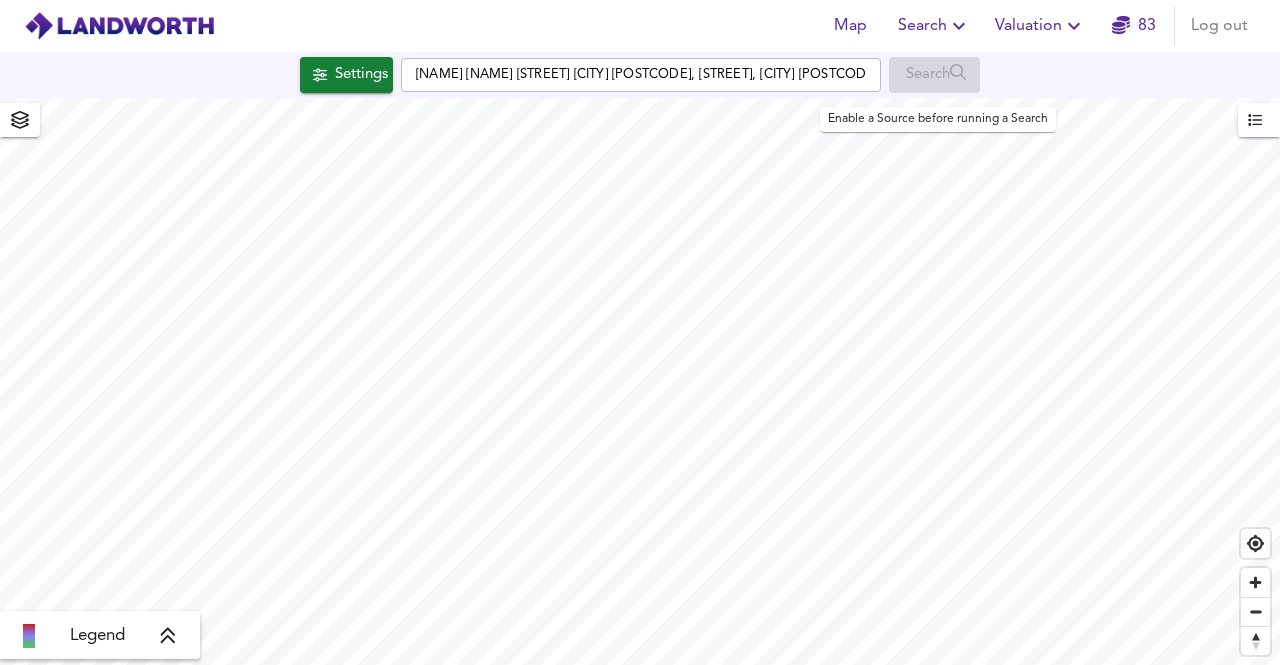 click on "Search" at bounding box center (934, 75) 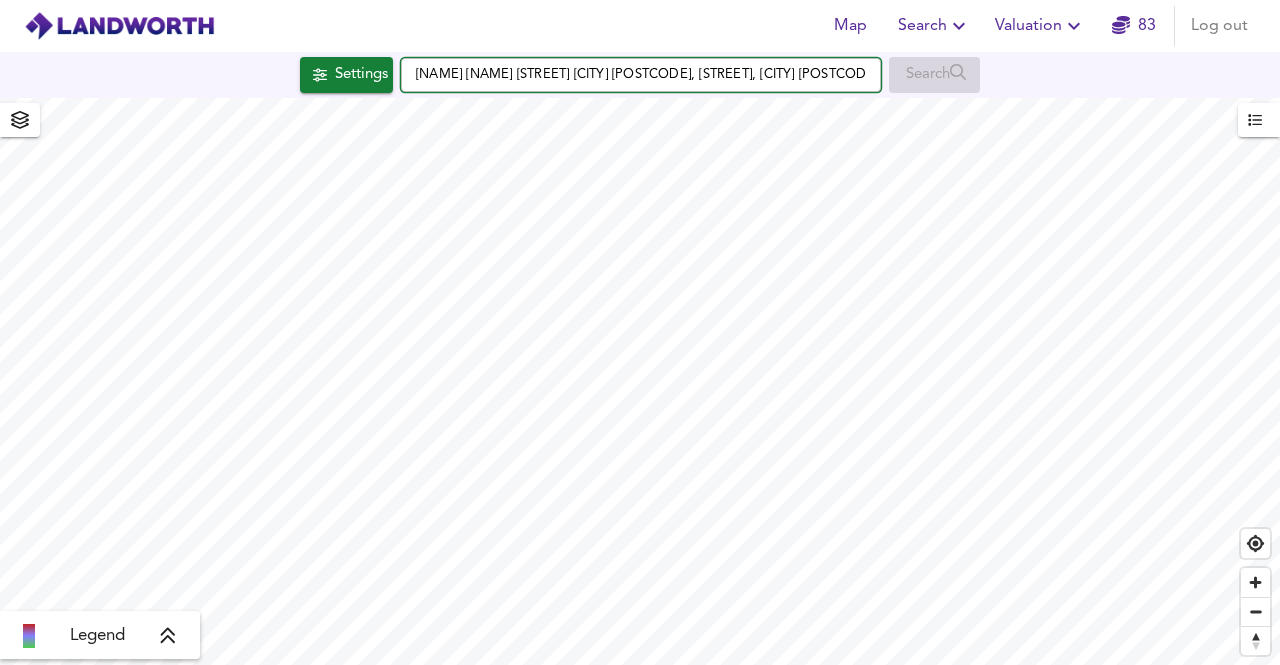 click on "[NAME] [NAME] [STREET] [CITY] [POSTCODE], [STREET], [CITY] [POSTCODE]" at bounding box center [641, 75] 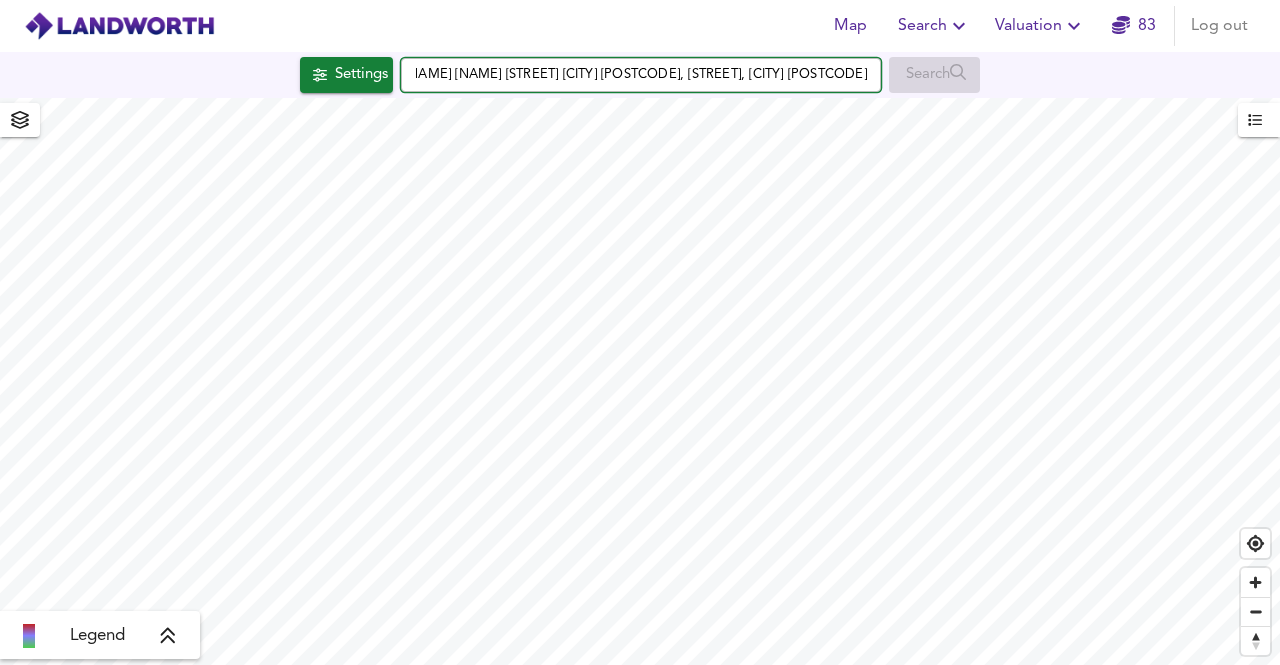 click on "Map Search Valuation    [NUMBER]       Settings     [NAME] [NAME] [STREET] [CITY] [POSTCODE], [STREET], [CITY] [POSTCODE]        Search              Legend       UK Average Price   for [MONTH] [YEAR] £ [PRICE] / ft²      +6.6% Source:   Land Registry Data - [MONTH] [YEAR] England & Wales - Average £/ ft²  History England & Wales - Total Quarterly Sales History" at bounding box center (640, 332) 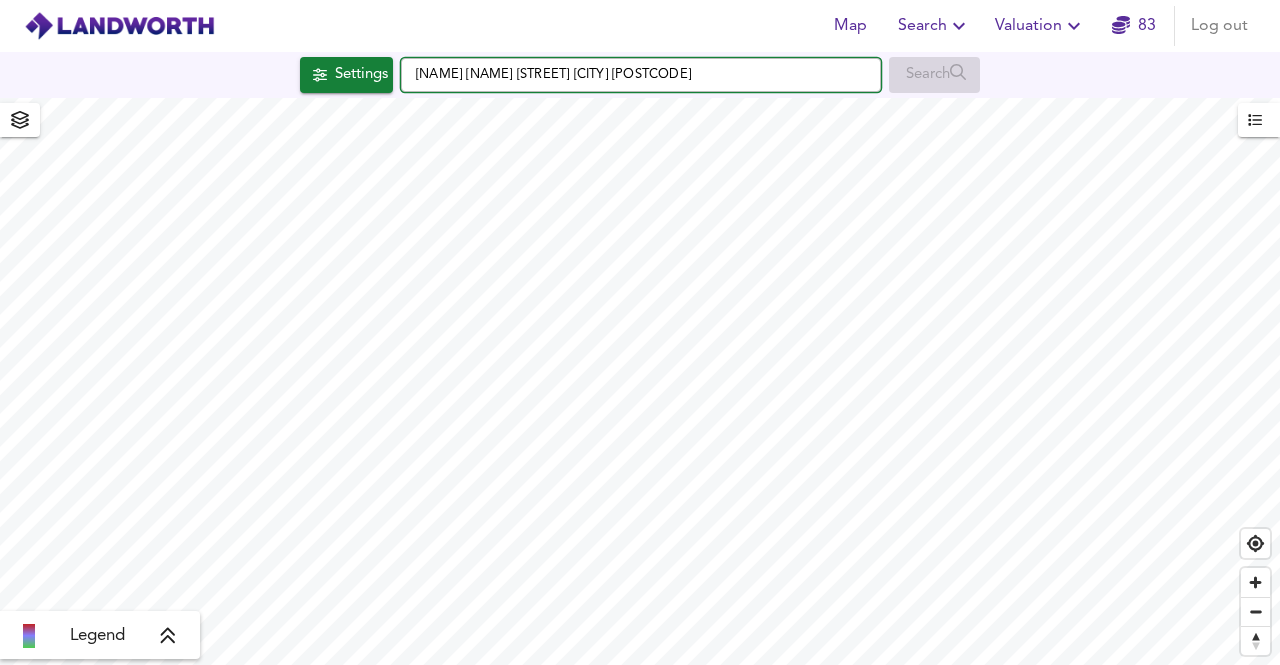 scroll, scrollTop: 0, scrollLeft: 0, axis: both 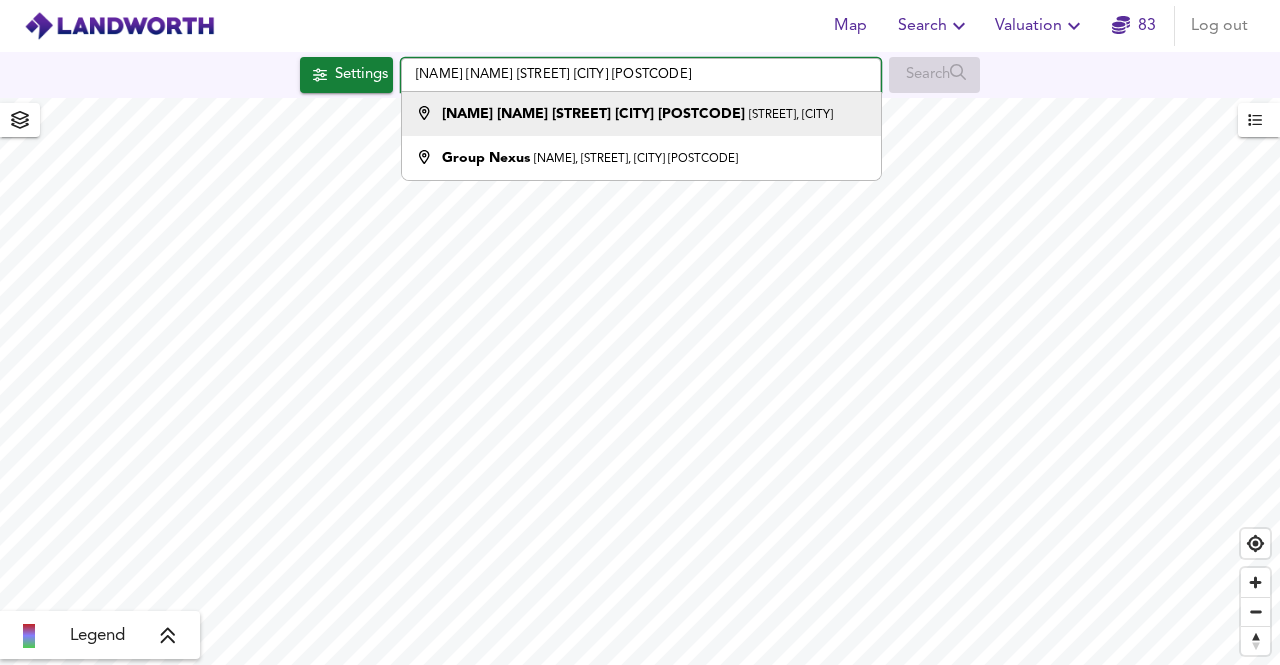 type on "[NAME] [NAME] [STREET] [CITY] [POSTCODE]" 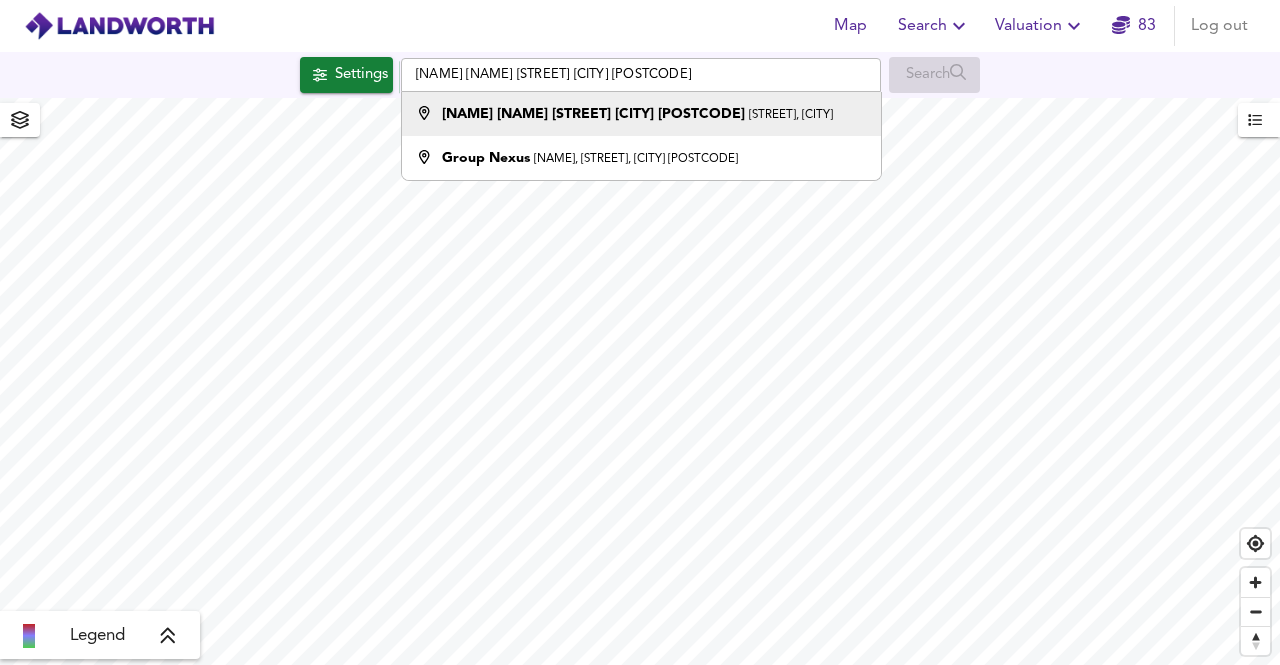 click on "[NAME] [NAME] [STREET] [CITY] [POSTCODE], [STREET], [CITY]" at bounding box center [637, 114] 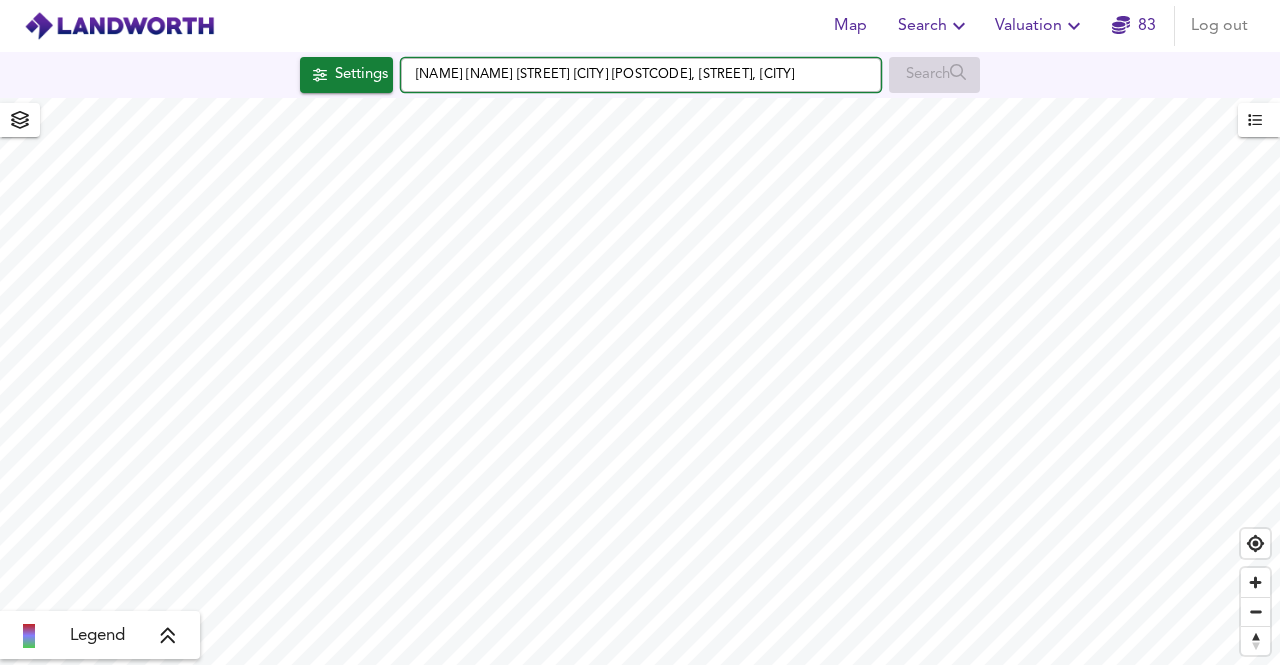 click on "[NAME] [NAME] [STREET] [CITY] [POSTCODE], [STREET], [CITY]" at bounding box center (641, 75) 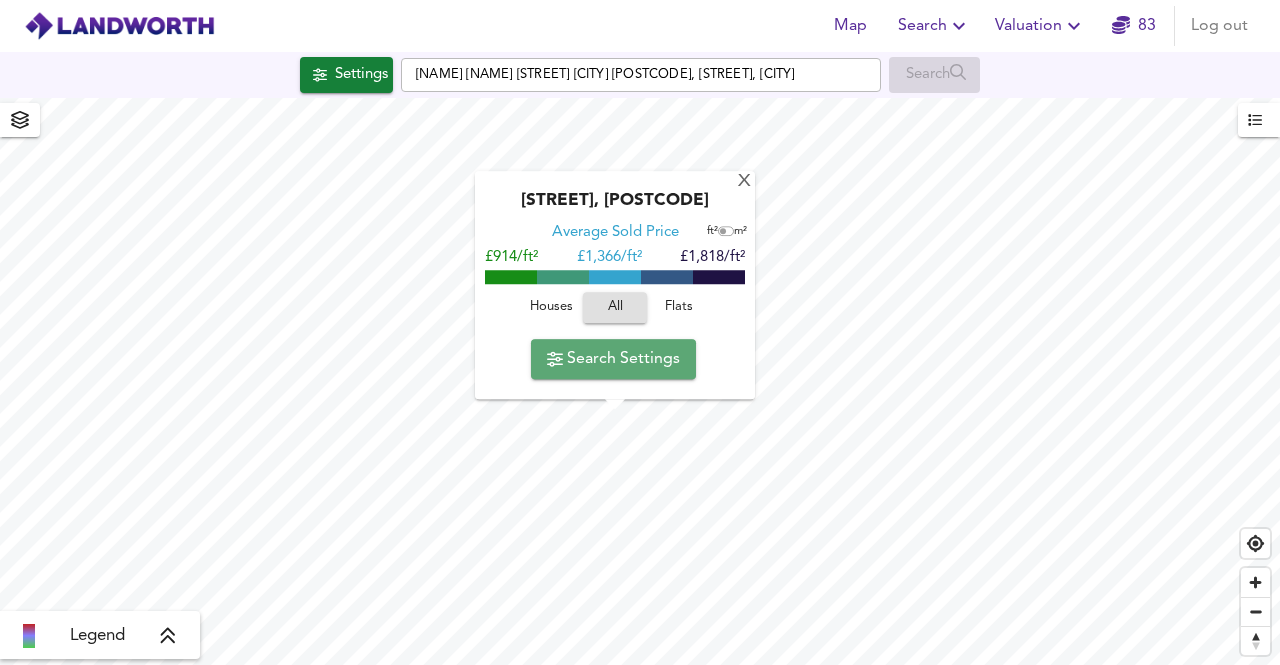 click on "Search Settings" at bounding box center (613, 359) 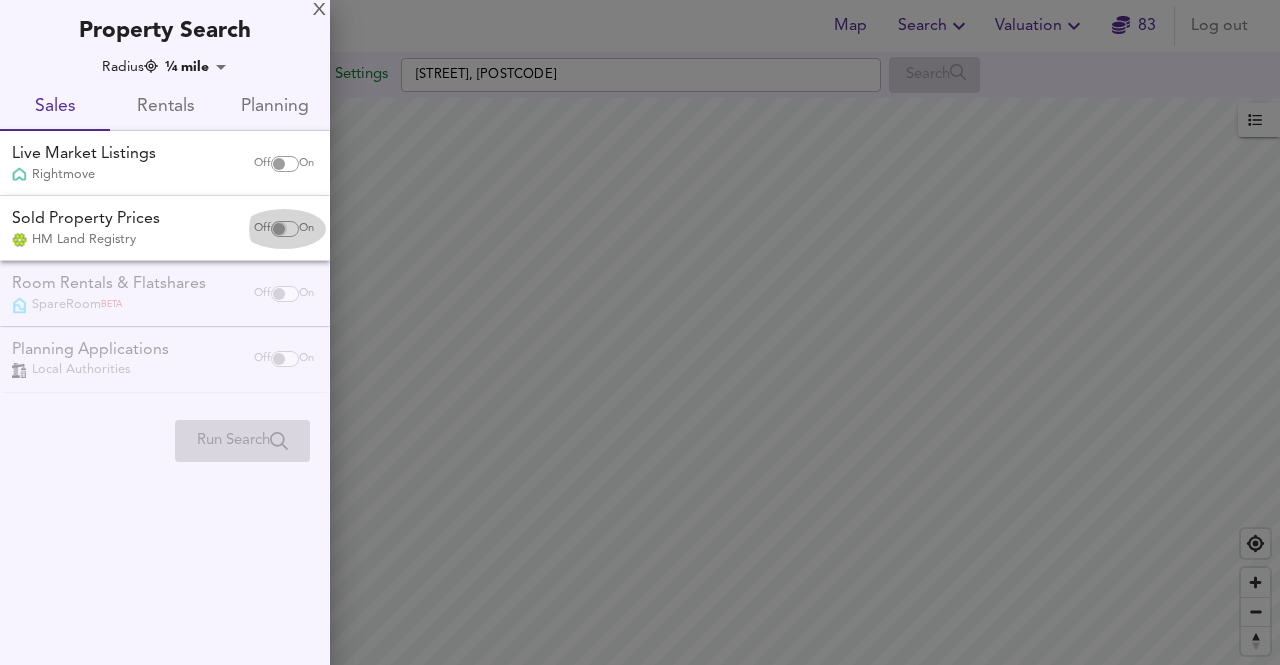 click at bounding box center [279, 164] 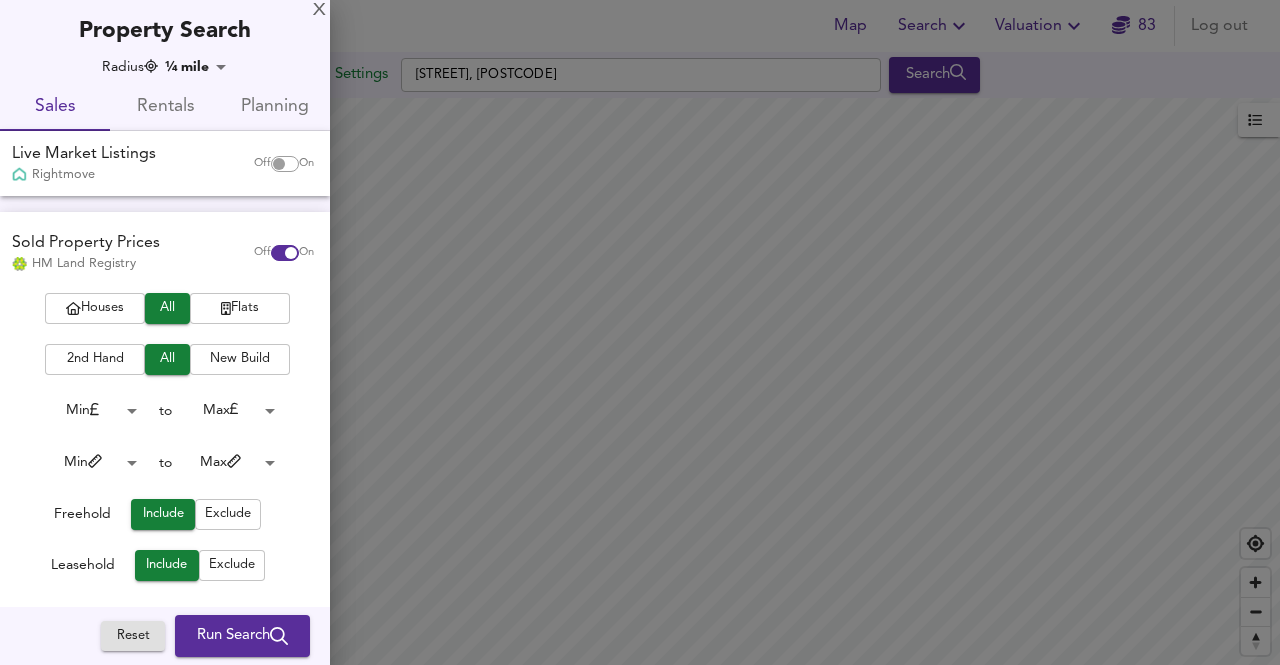 scroll, scrollTop: 76, scrollLeft: 0, axis: vertical 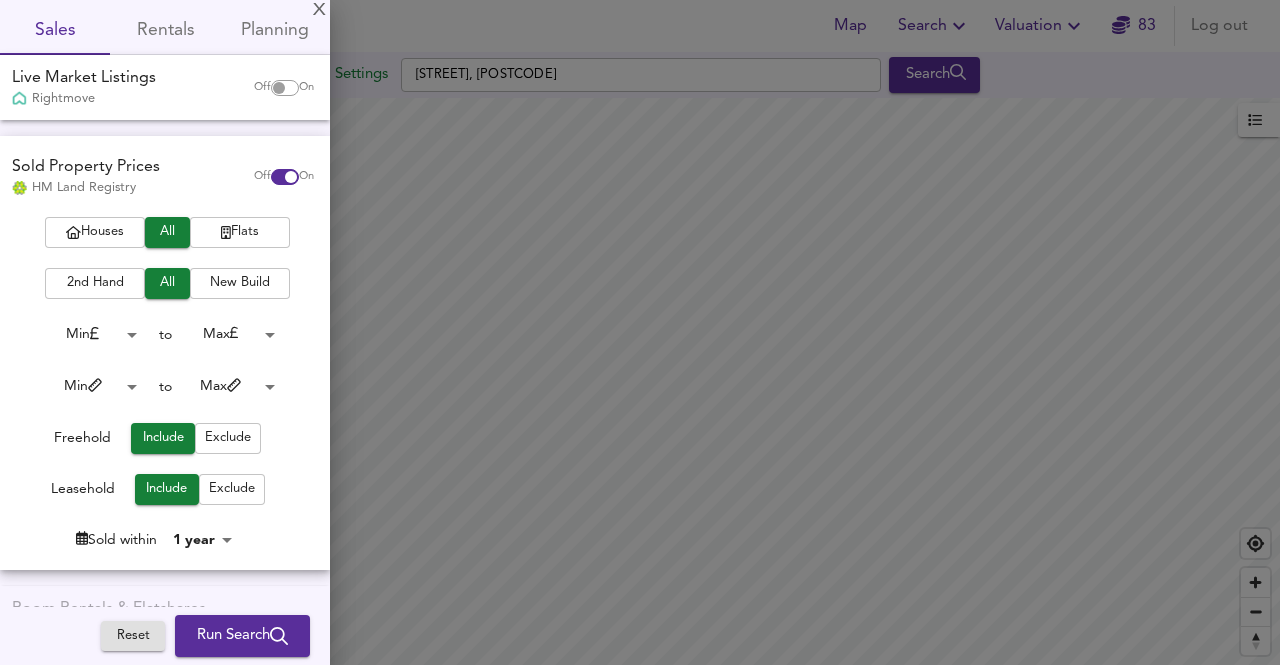 click on "Run Search" at bounding box center [242, 636] 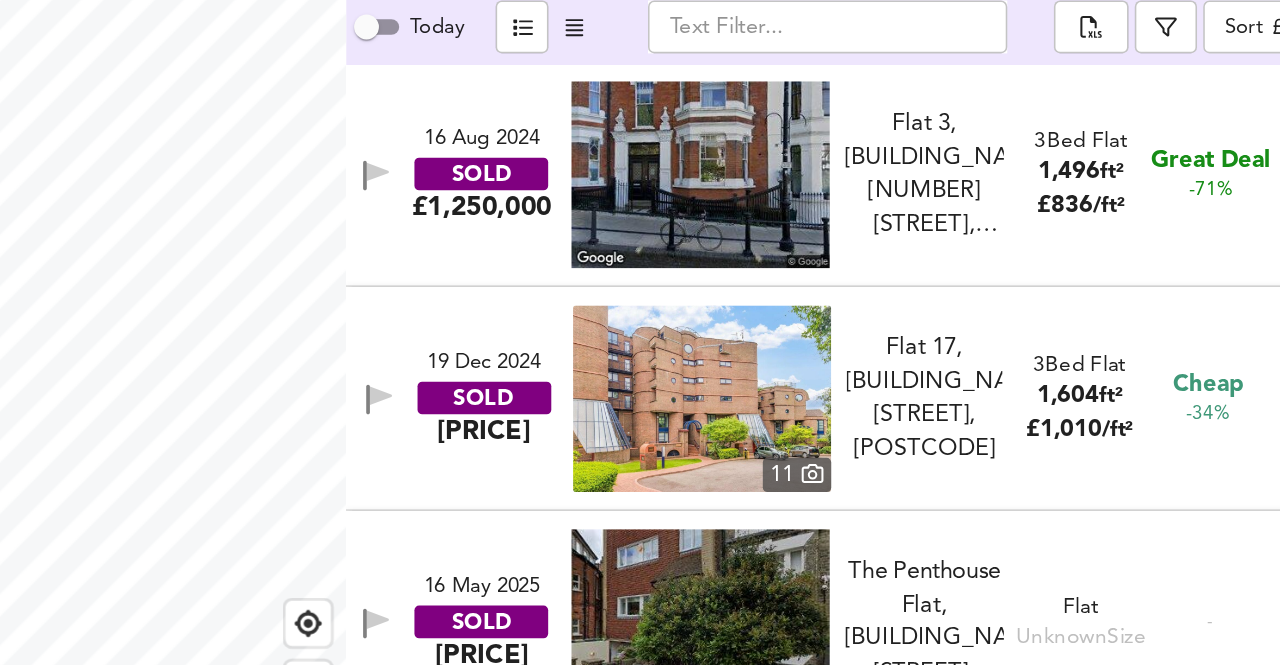 scroll, scrollTop: 675, scrollLeft: 0, axis: vertical 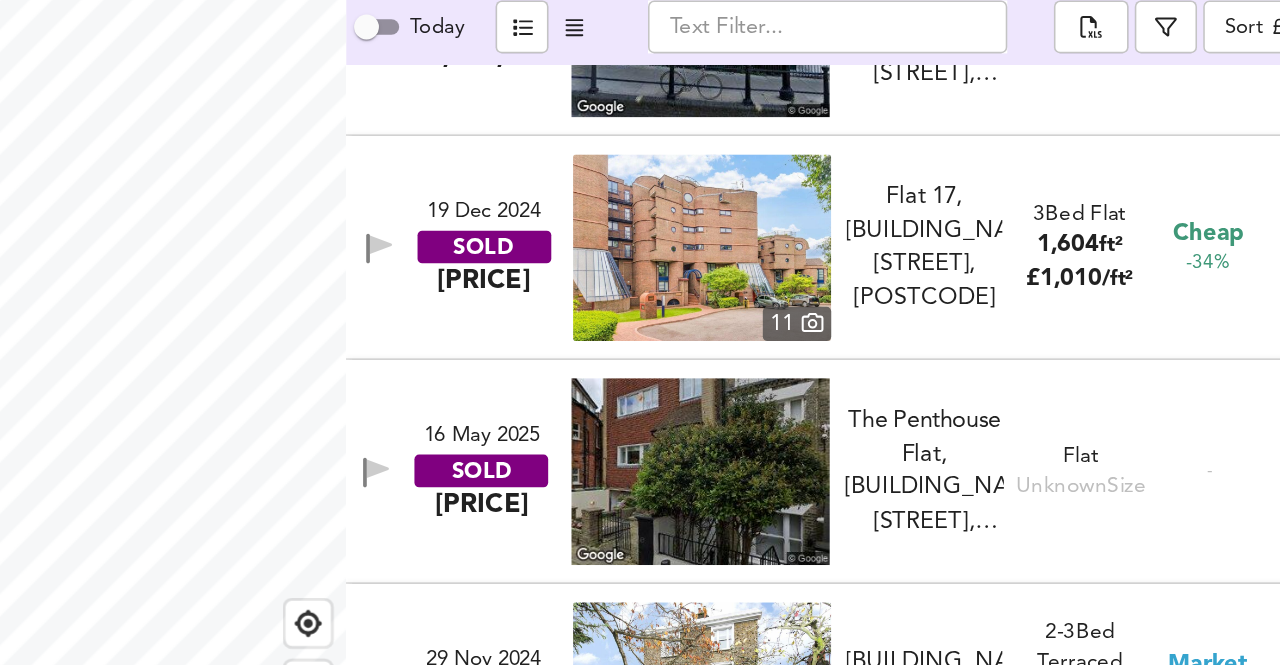 click on "[DAY] [MONTH] [YEAR] SOLD £[PRICE]   The Penthouse Flat, [BUILDING_NAME], [STREET], [POSTCODE] The Penthouse Flat, [BUILDING_NAME], [STREET], [POSTCODE] Flat Unknown  Size   -" at bounding box center [960, 446] 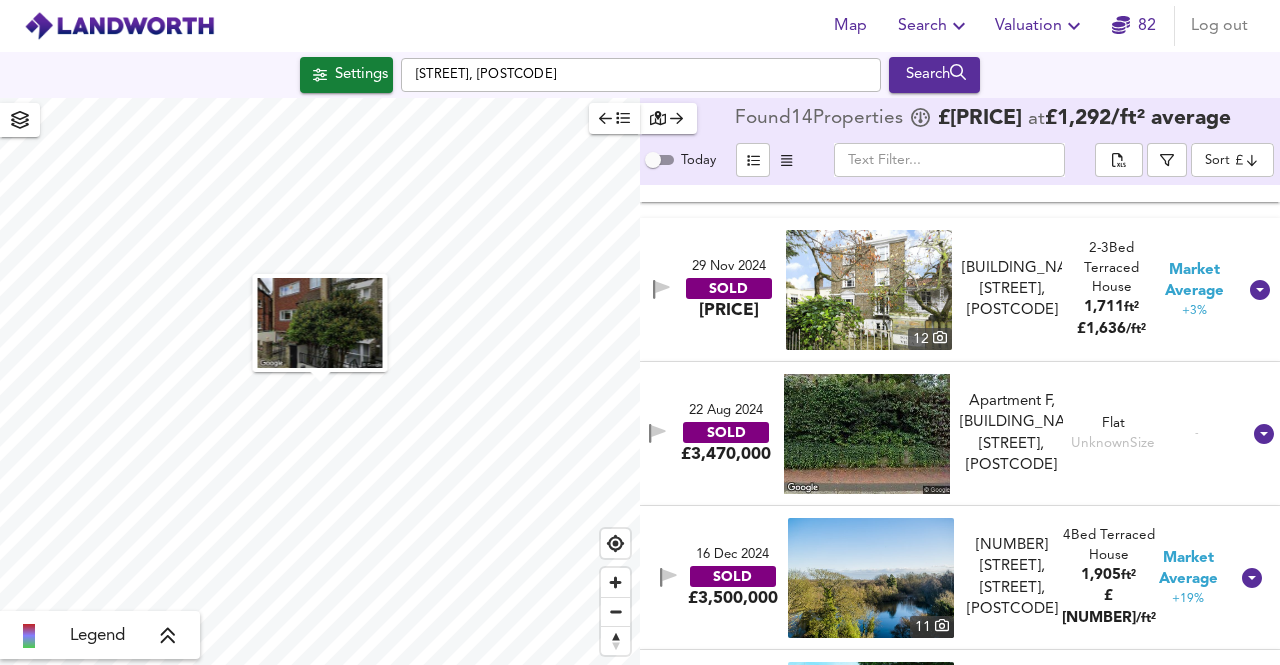 scroll, scrollTop: 1494, scrollLeft: 0, axis: vertical 